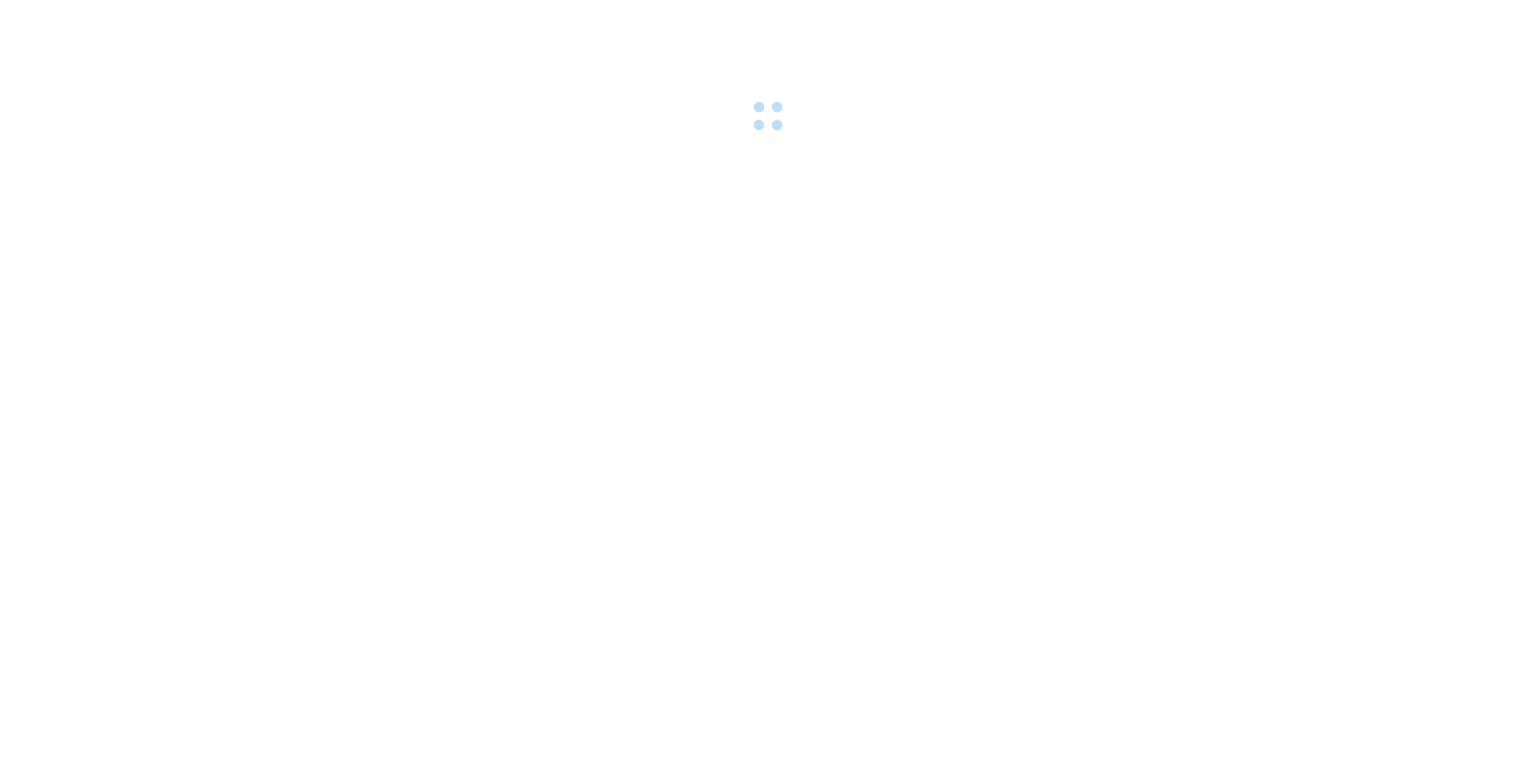 scroll, scrollTop: 0, scrollLeft: 0, axis: both 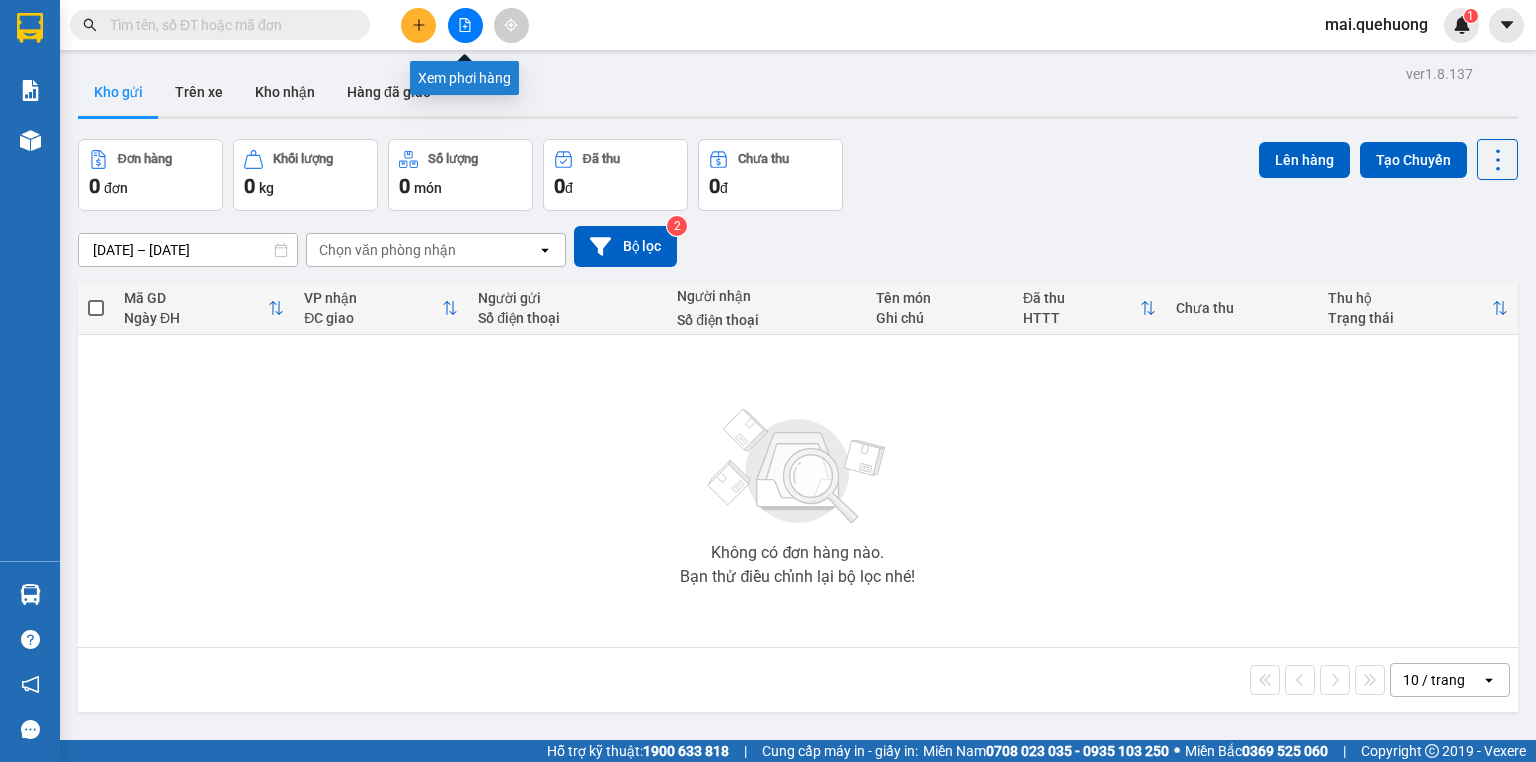 click 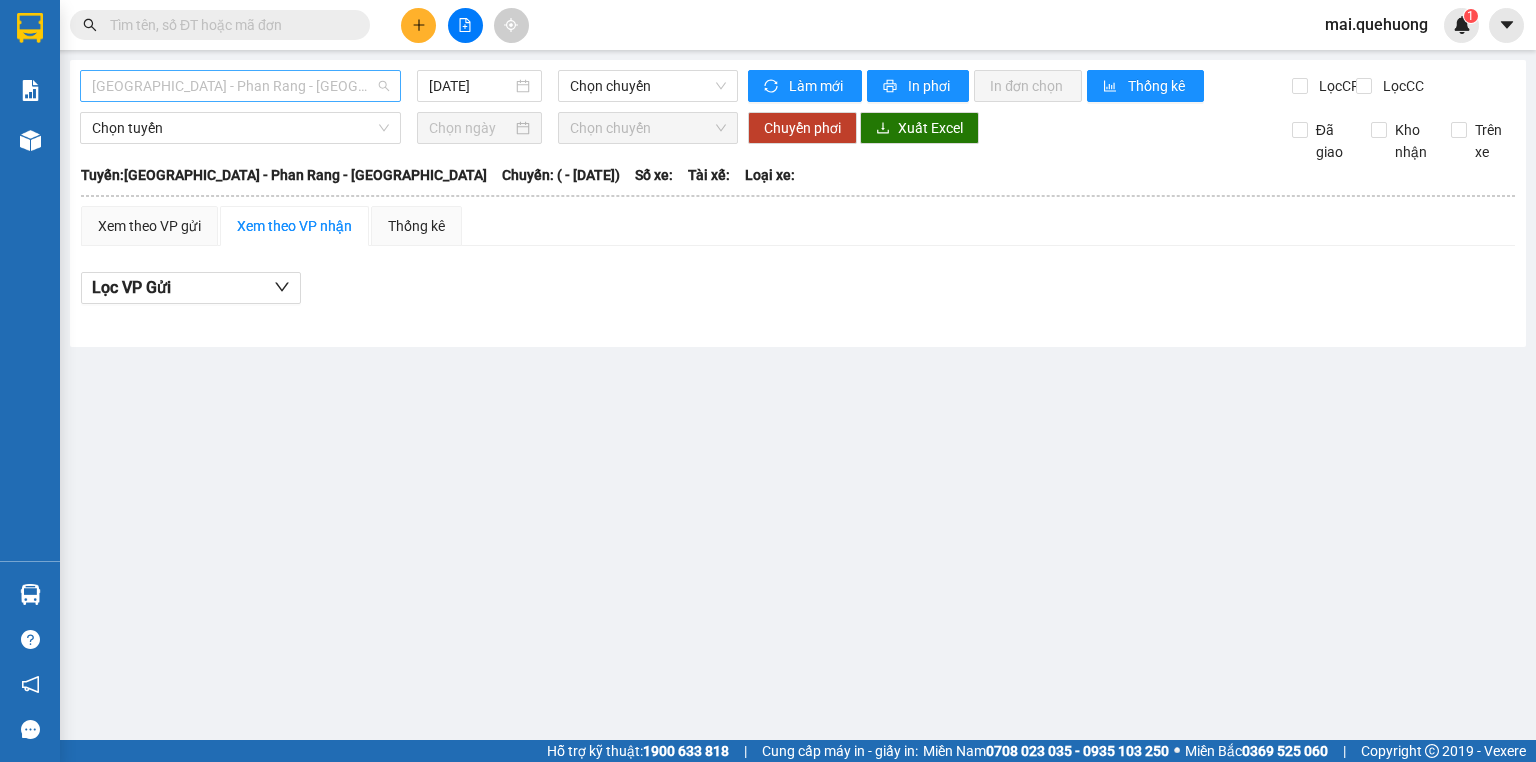 click on "[GEOGRAPHIC_DATA] - Phan Rang - [GEOGRAPHIC_DATA]" at bounding box center [240, 86] 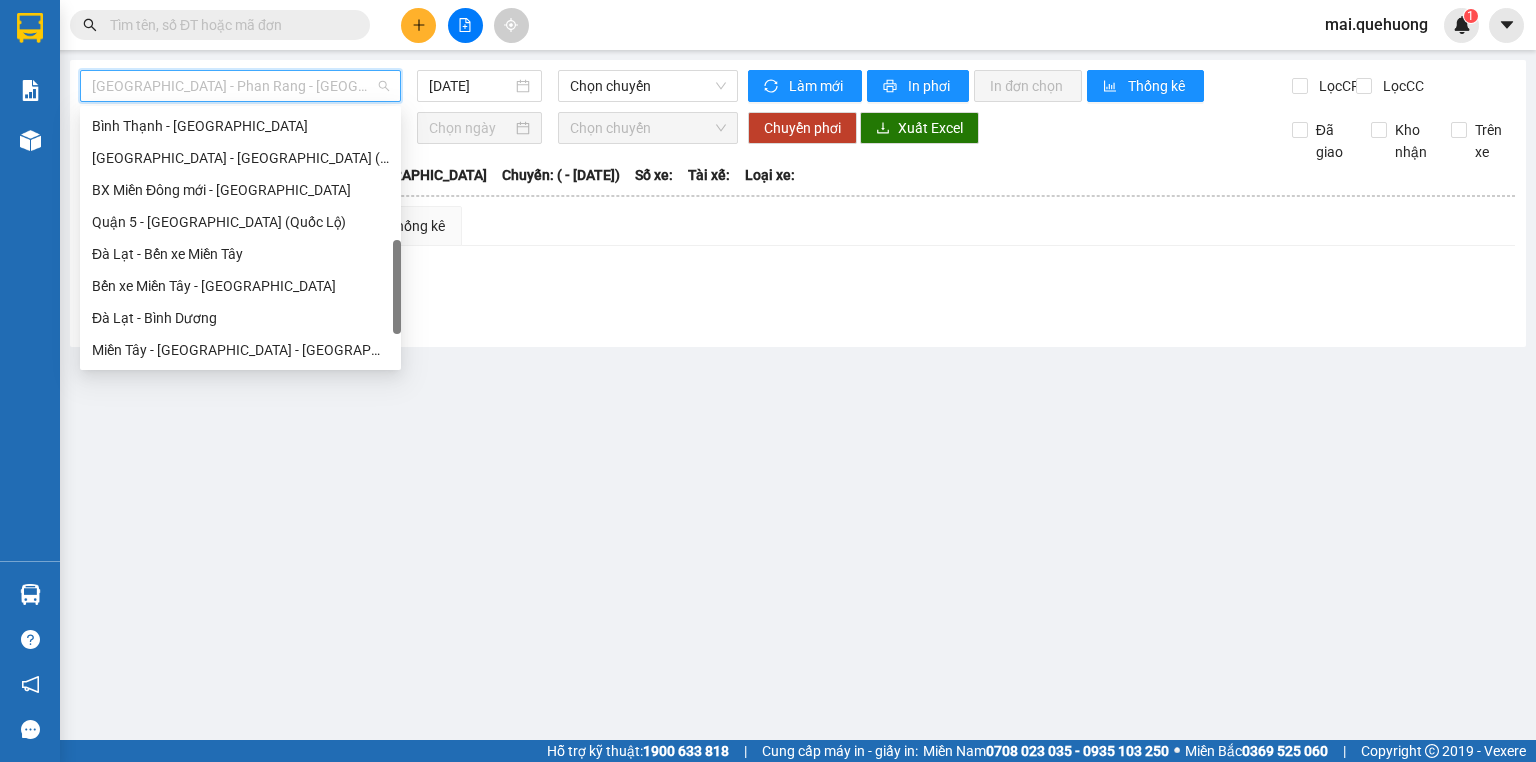 scroll, scrollTop: 608, scrollLeft: 0, axis: vertical 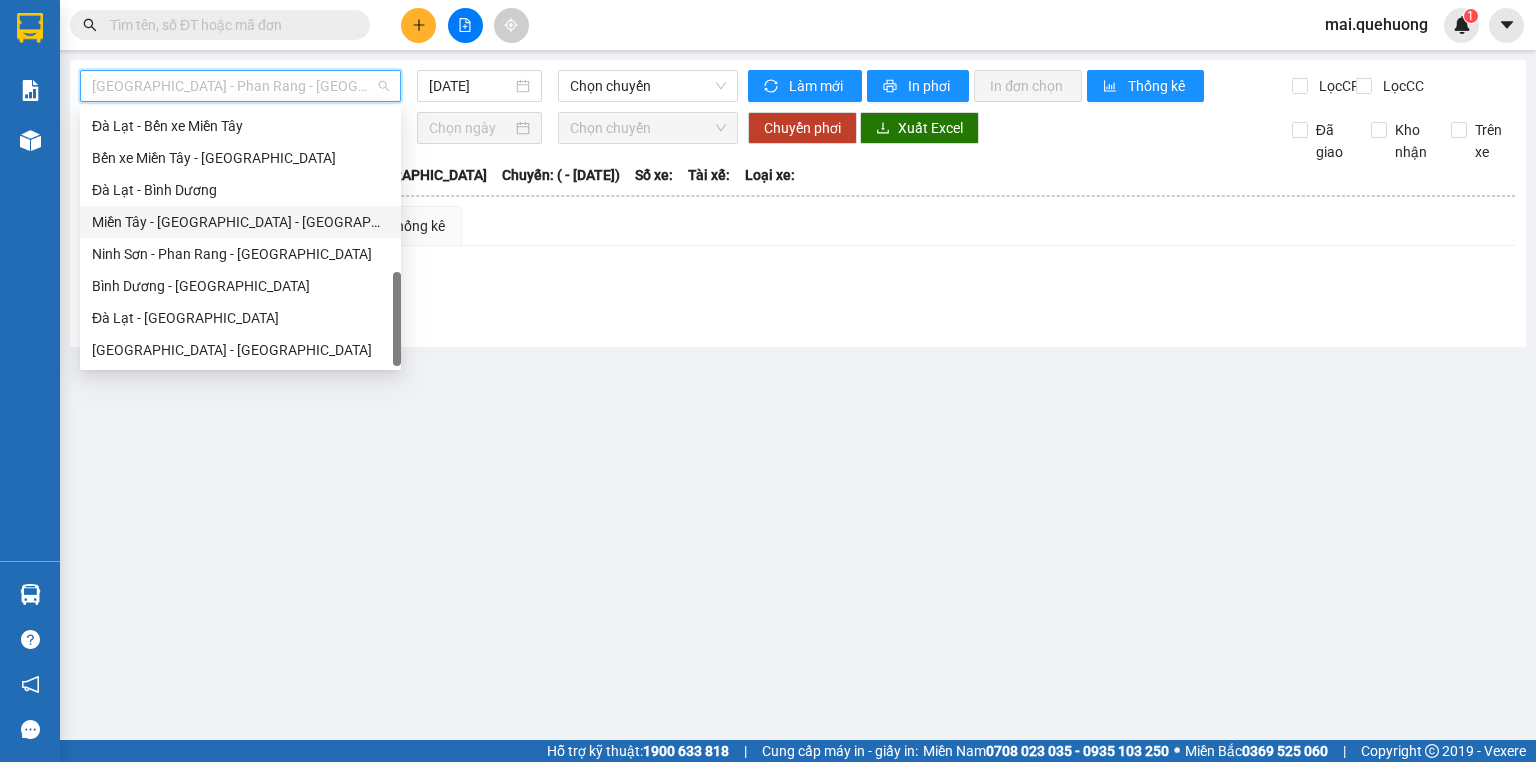drag, startPoint x: 277, startPoint y: 218, endPoint x: 538, endPoint y: 105, distance: 284.41168 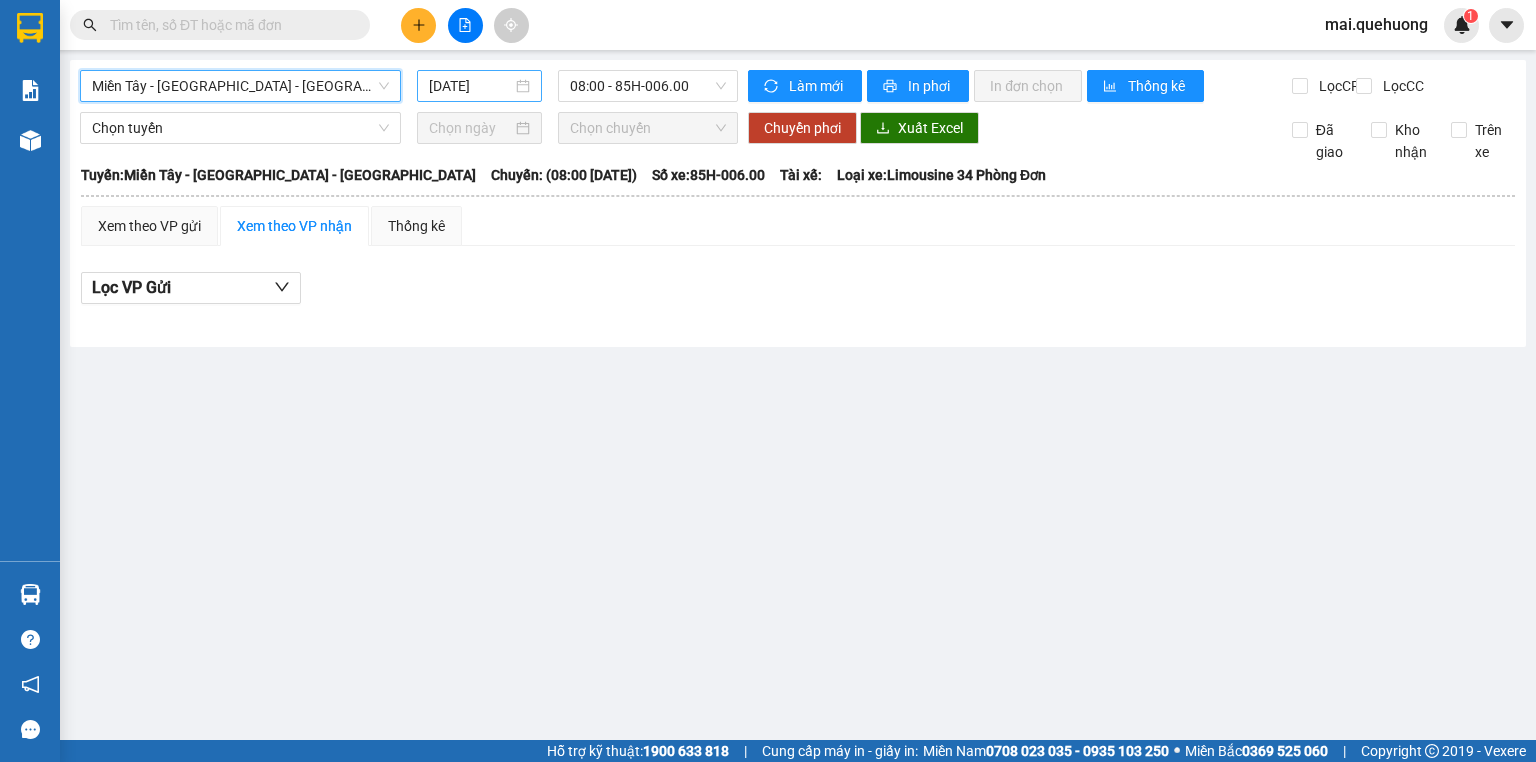 click on "[DATE]" at bounding box center [470, 86] 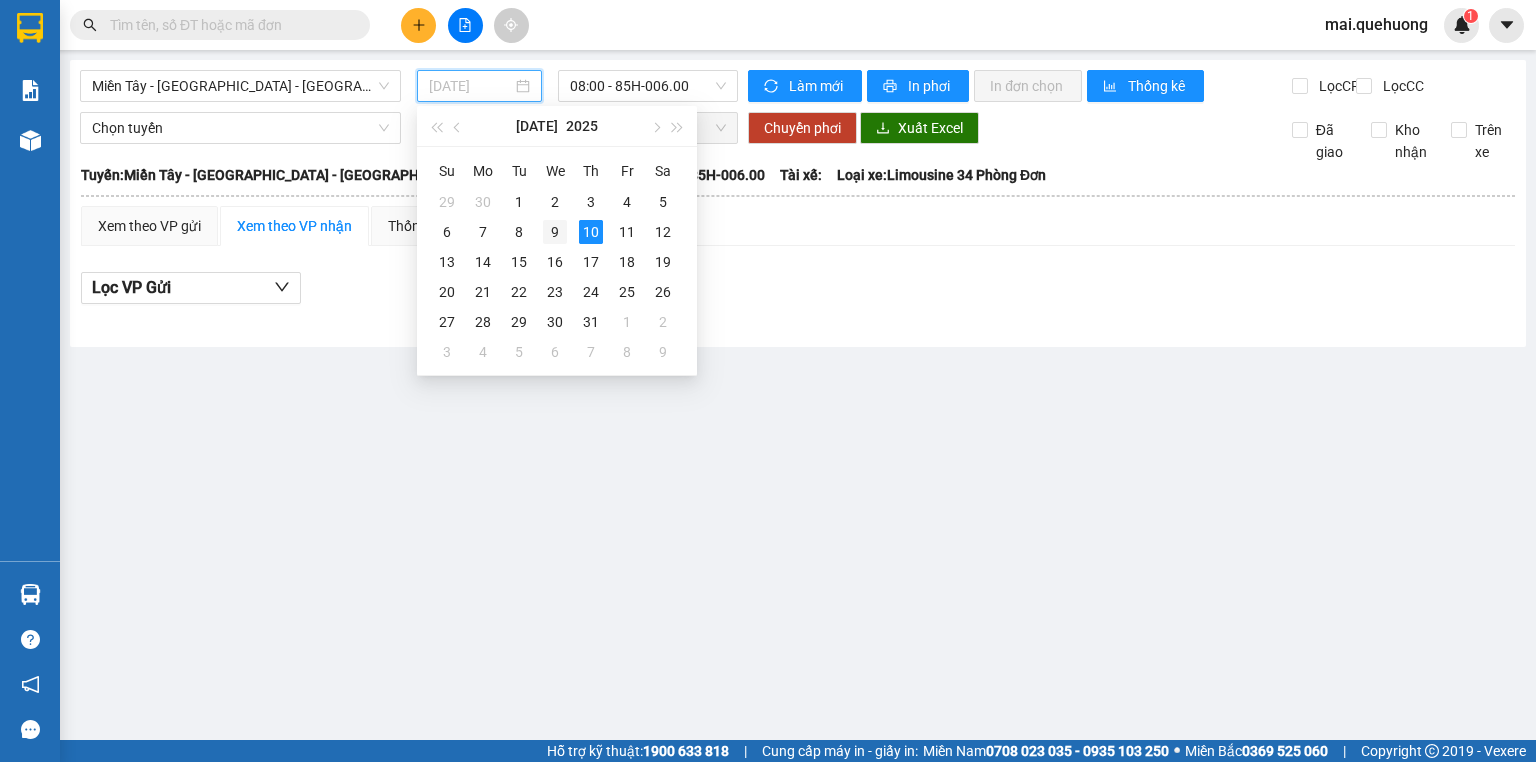 click on "9" at bounding box center (555, 232) 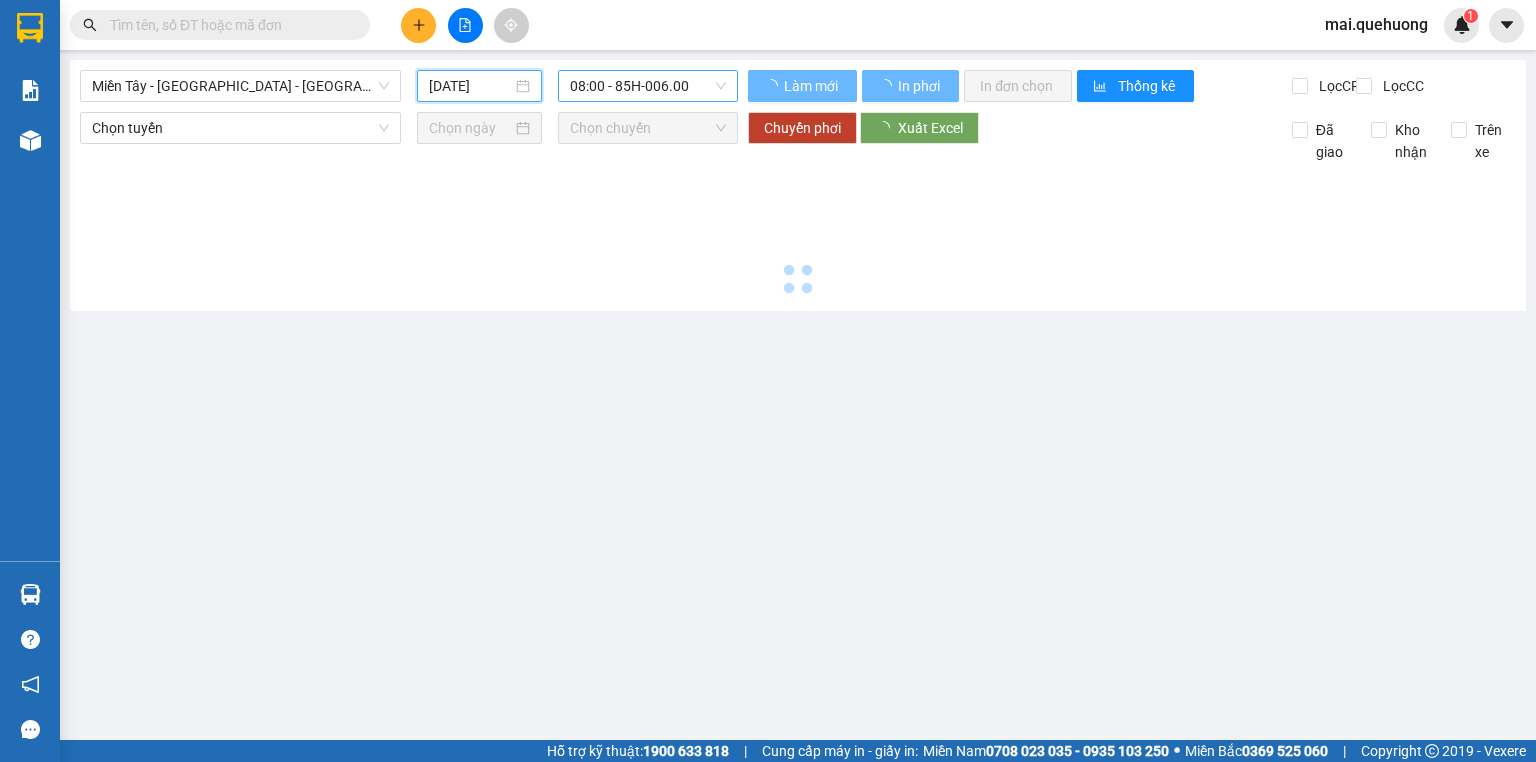 type on "[DATE]" 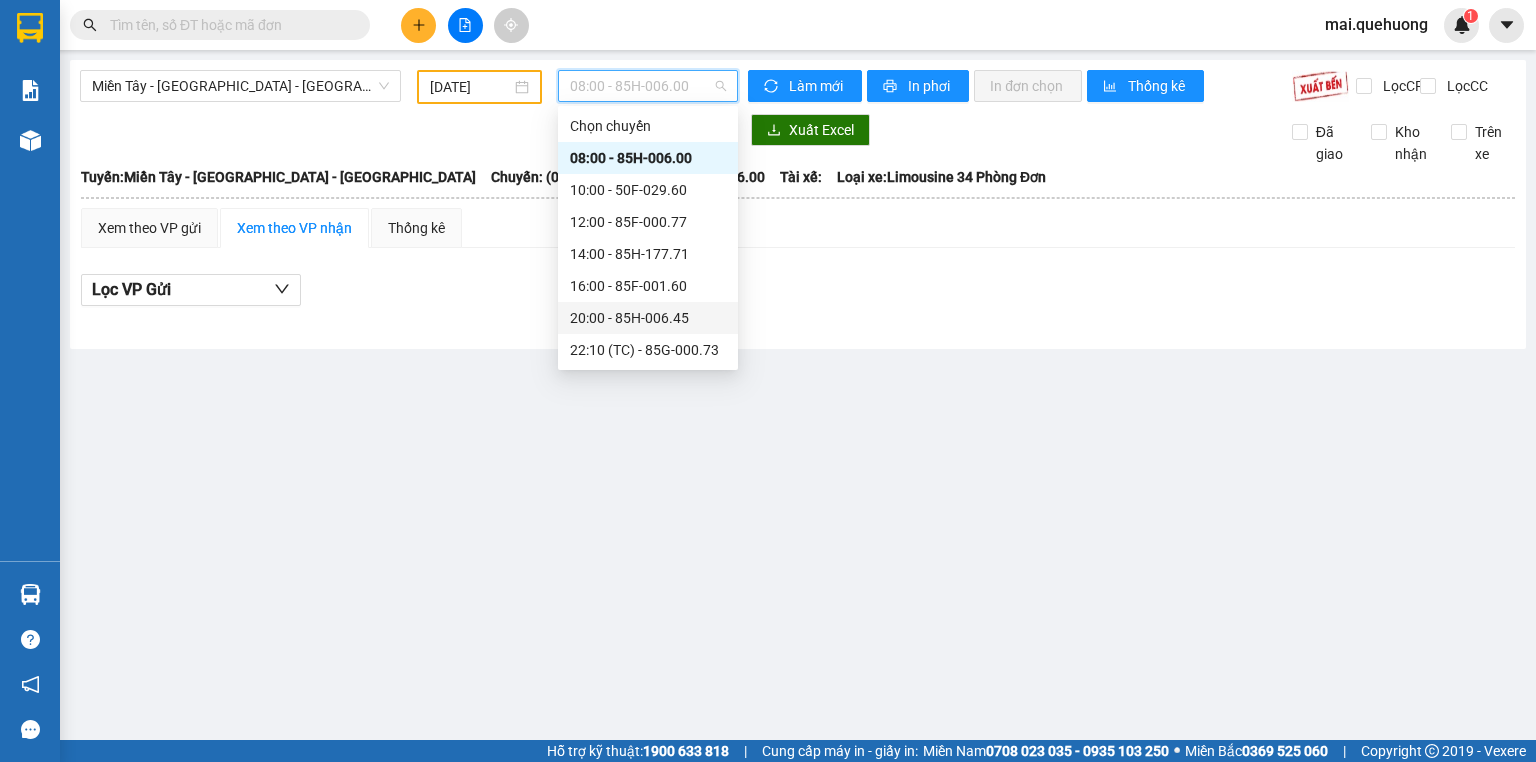 click on "20:00     - 85H-006.45" at bounding box center [648, 318] 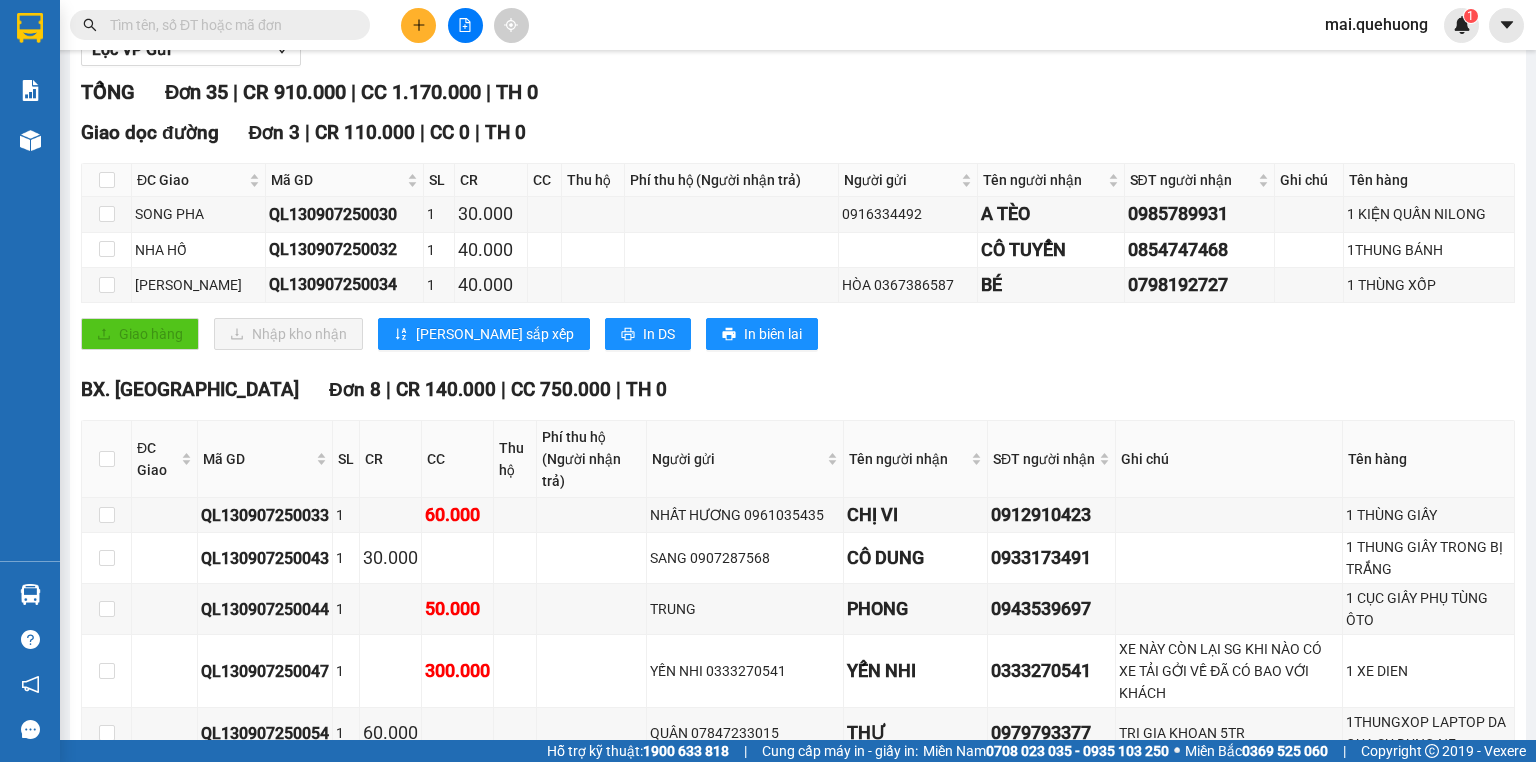 scroll, scrollTop: 560, scrollLeft: 0, axis: vertical 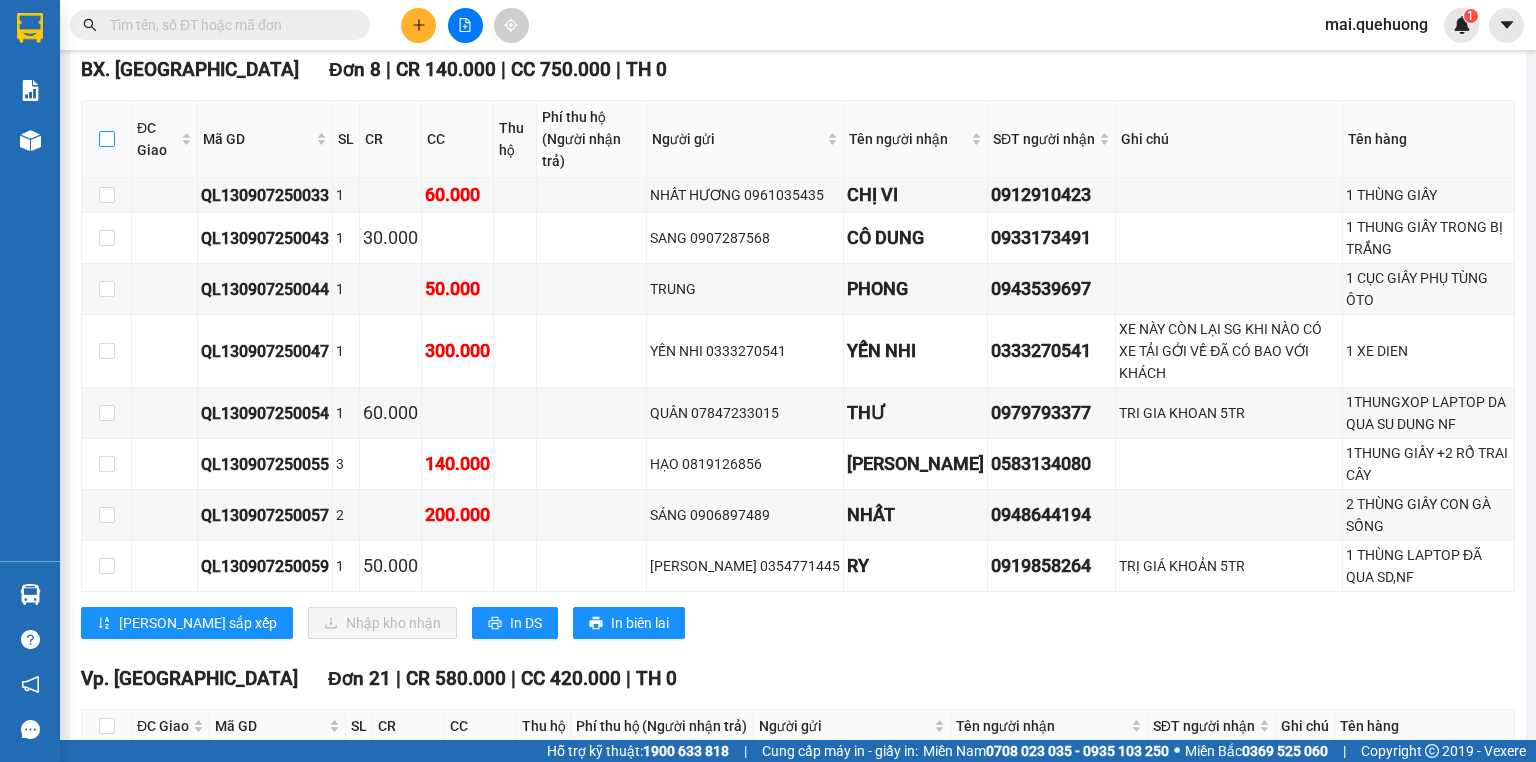 click at bounding box center (107, 139) 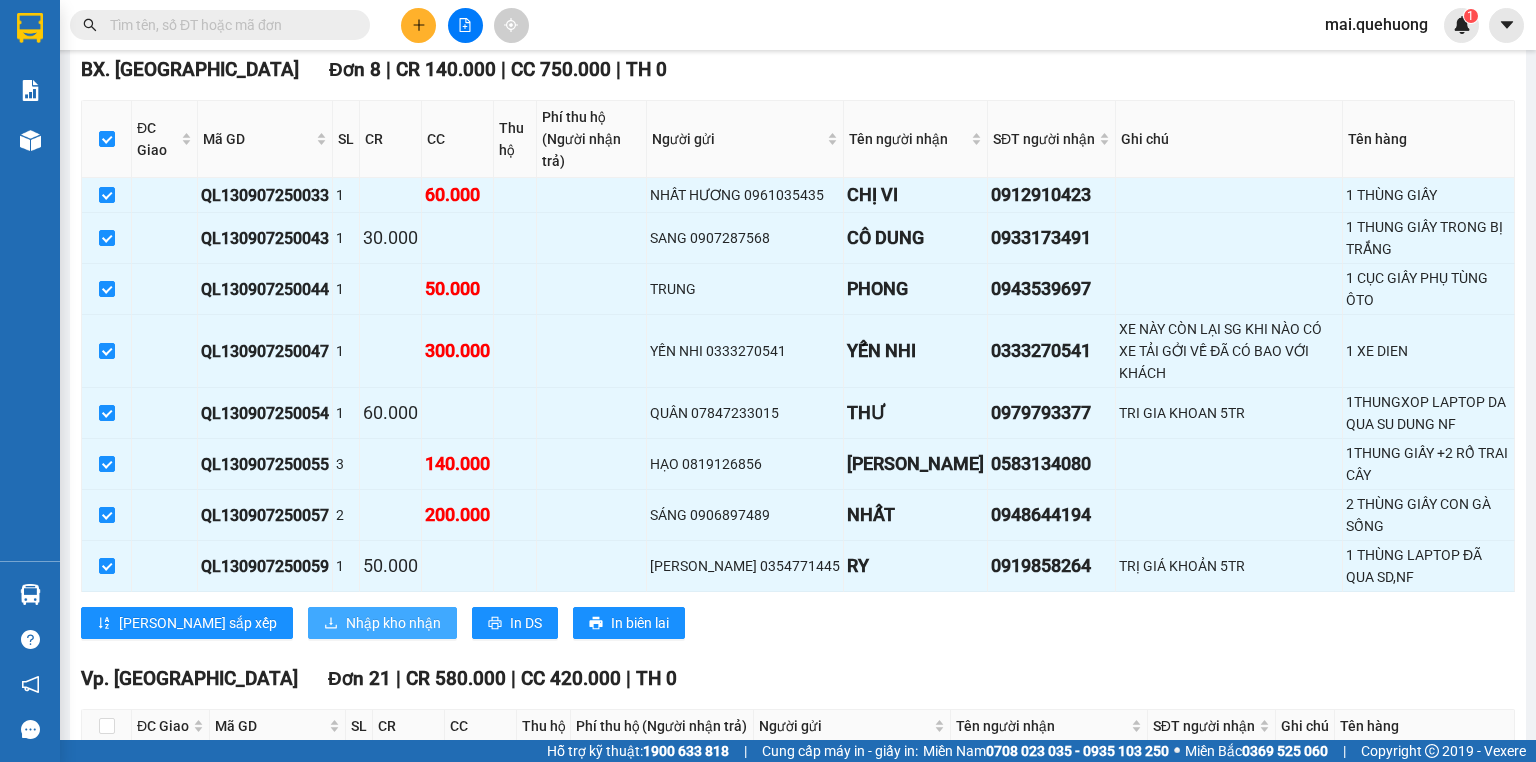 click on "Nhập kho nhận" at bounding box center [393, 623] 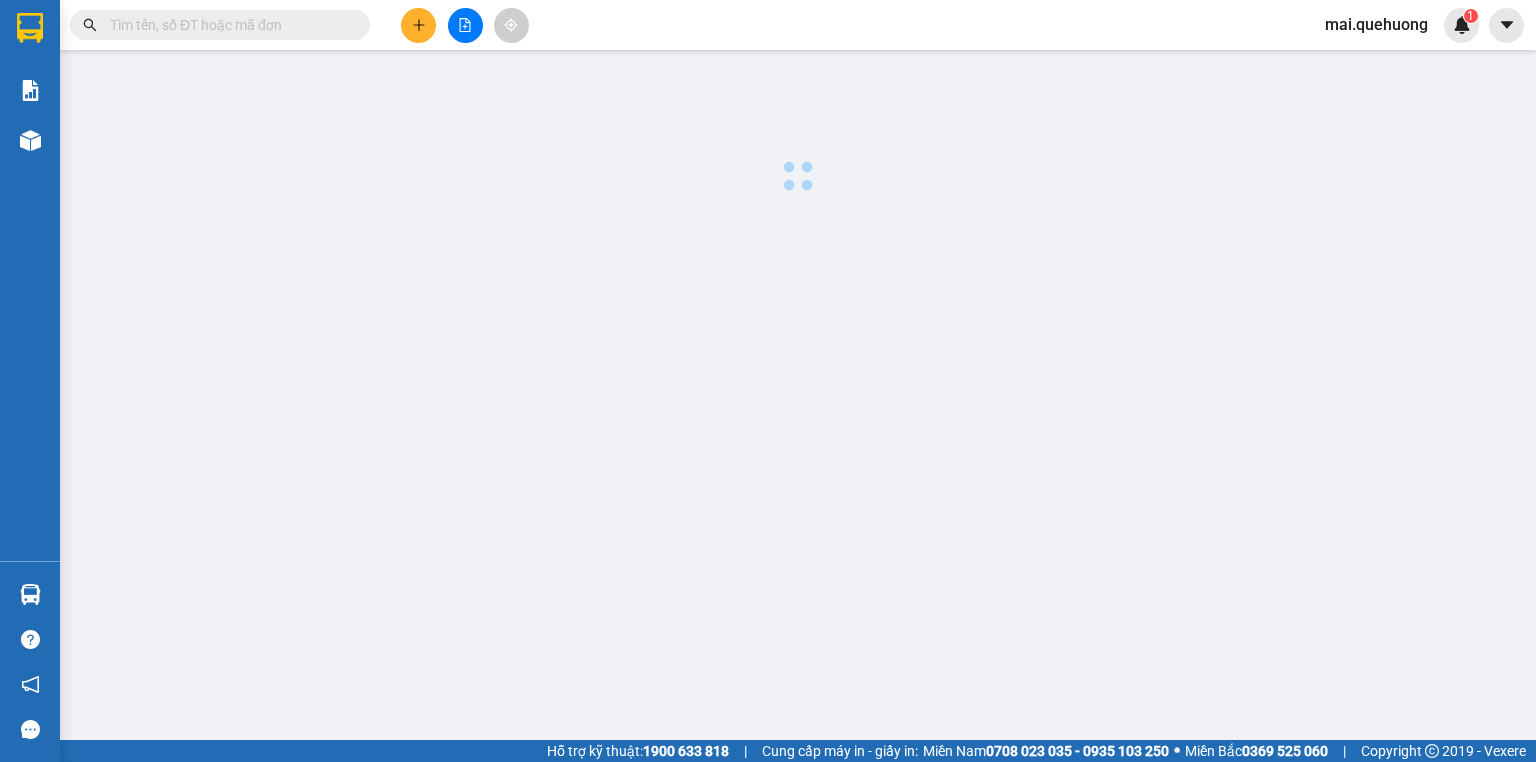 scroll, scrollTop: 0, scrollLeft: 0, axis: both 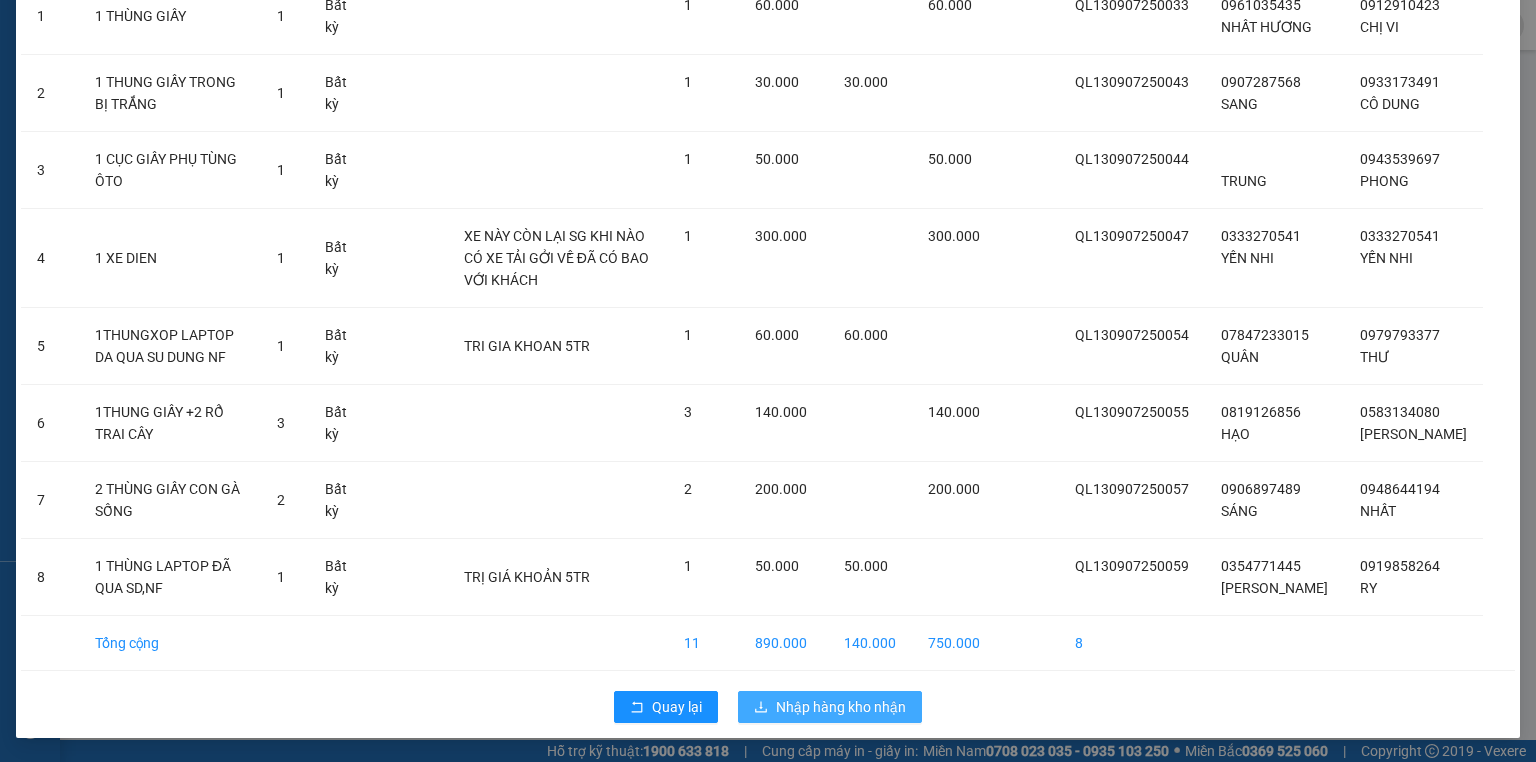 click on "Nhập hàng kho nhận" at bounding box center [841, 707] 